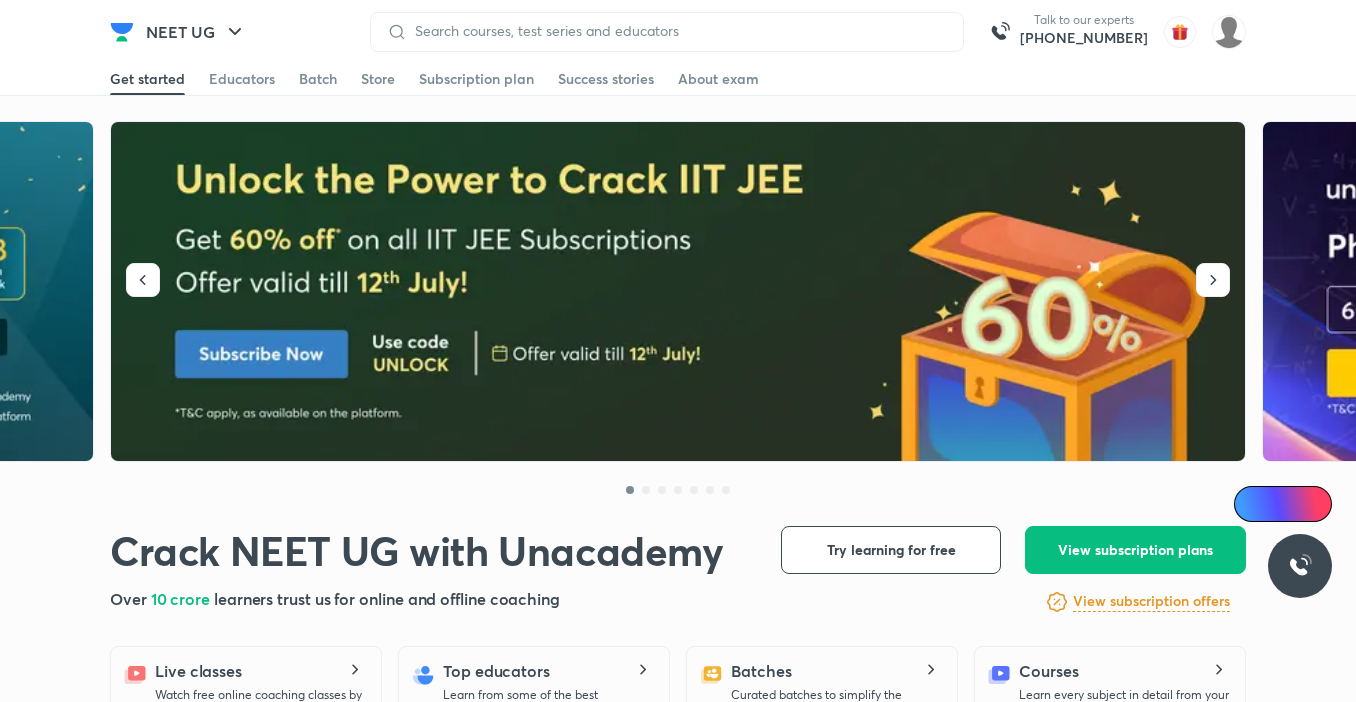 scroll, scrollTop: 0, scrollLeft: 0, axis: both 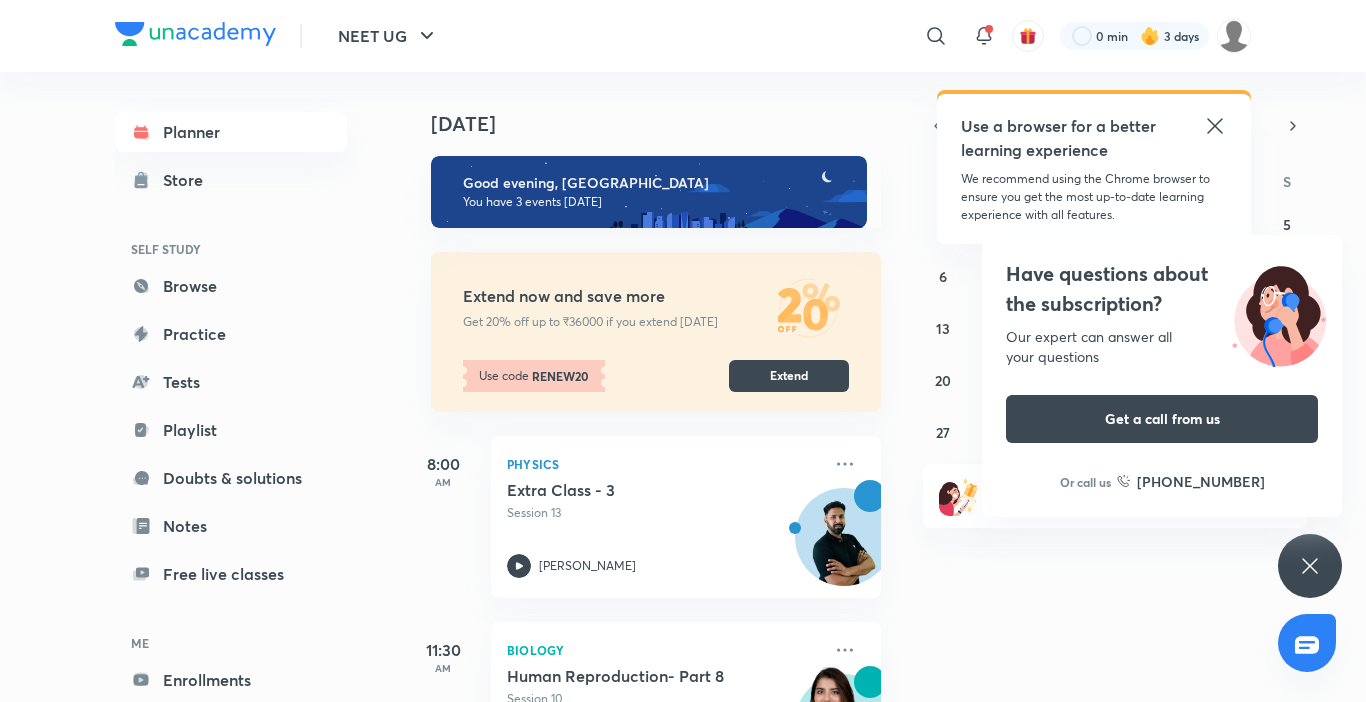 click 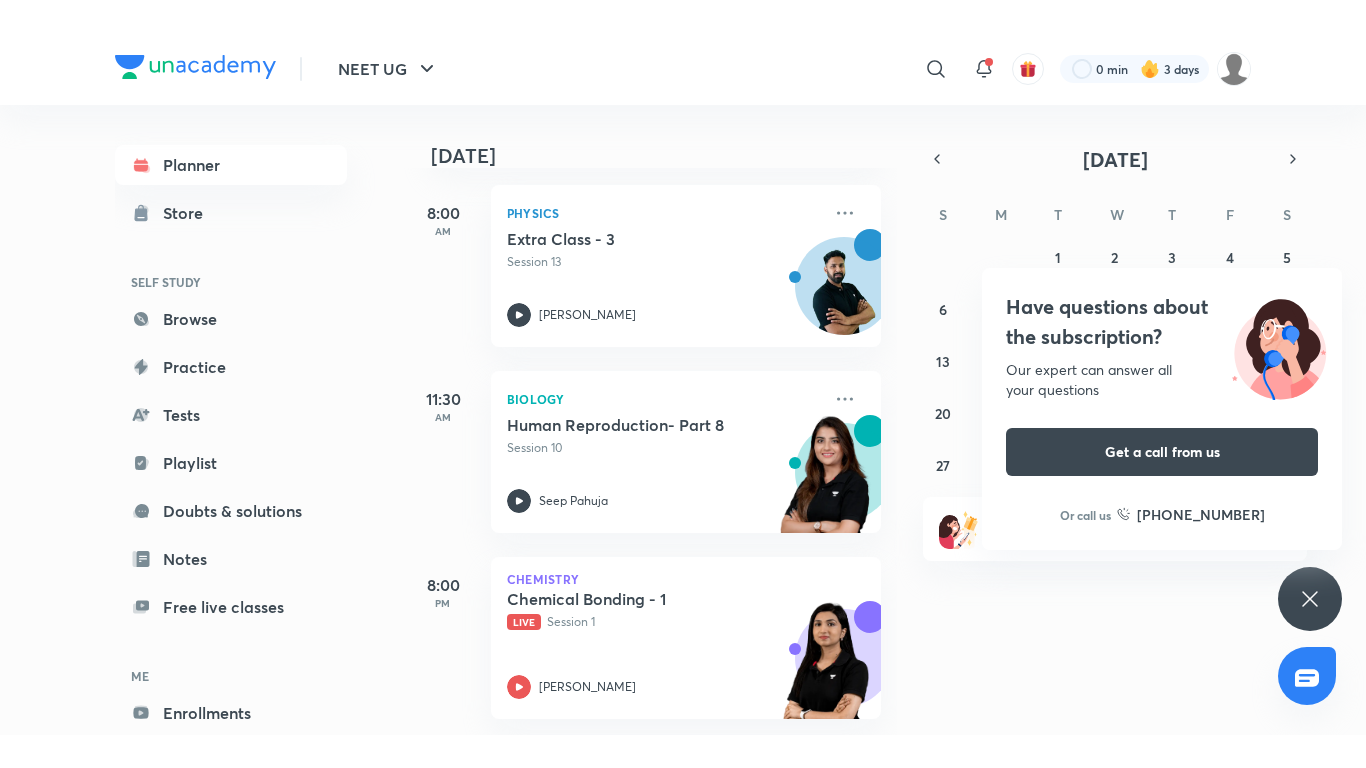 scroll, scrollTop: 299, scrollLeft: 0, axis: vertical 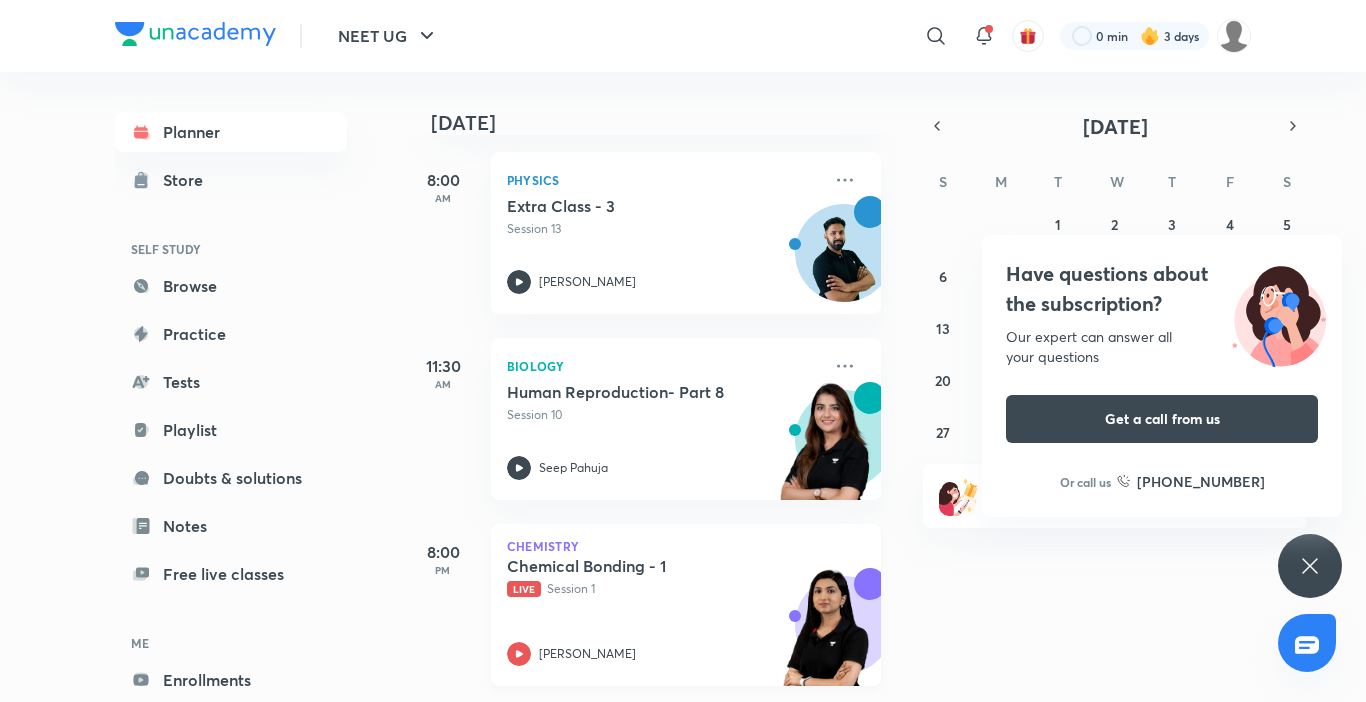 click 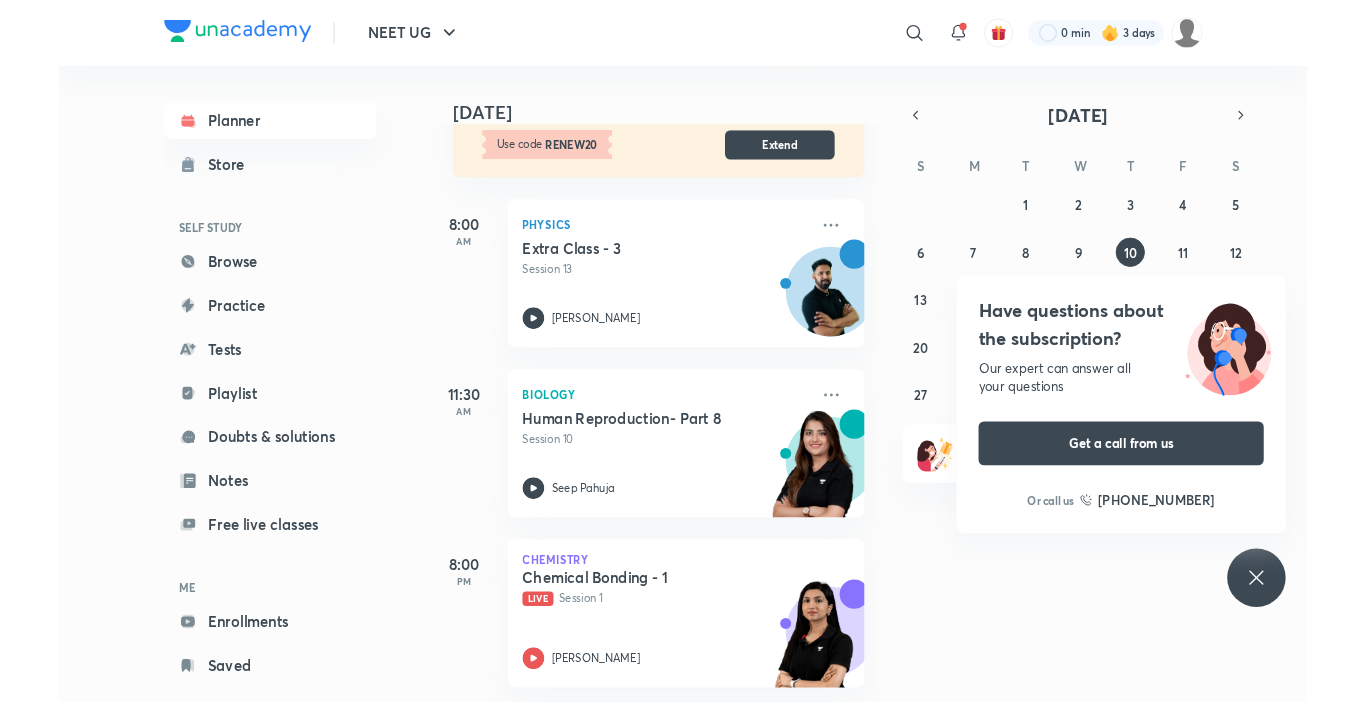 scroll, scrollTop: 233, scrollLeft: 0, axis: vertical 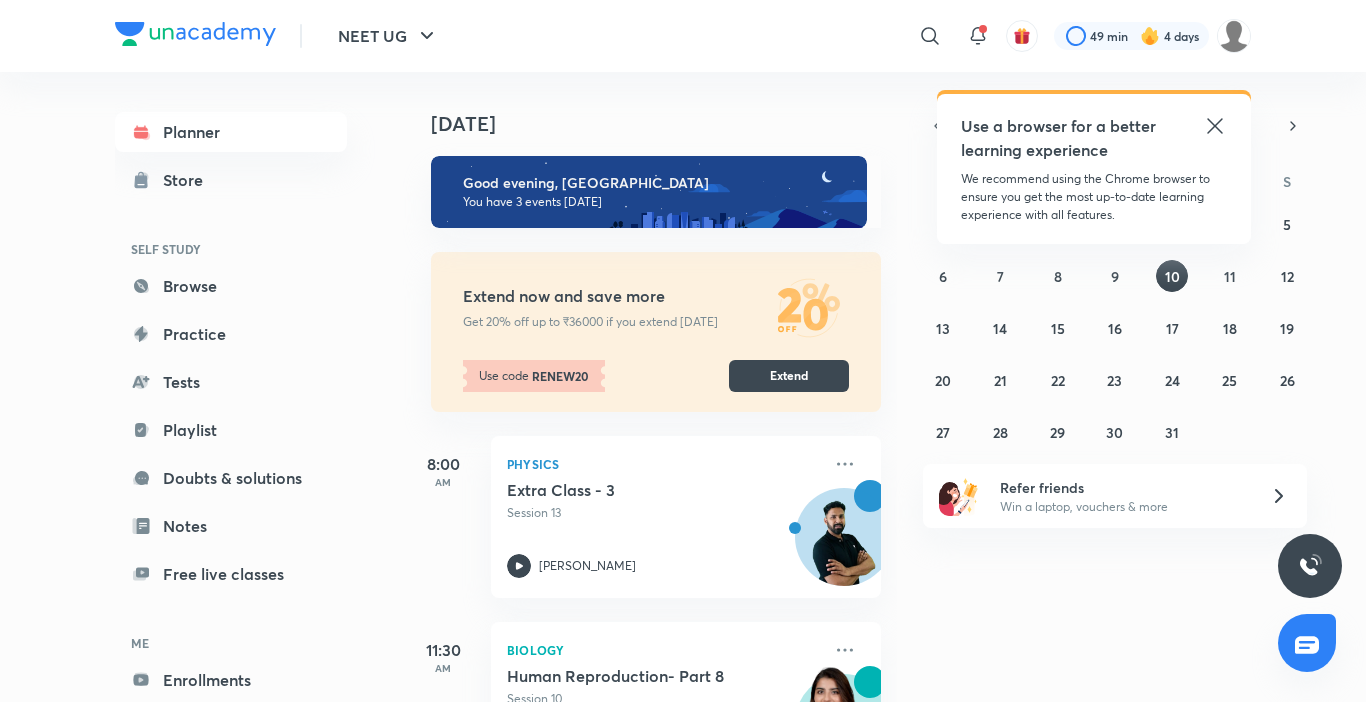 click 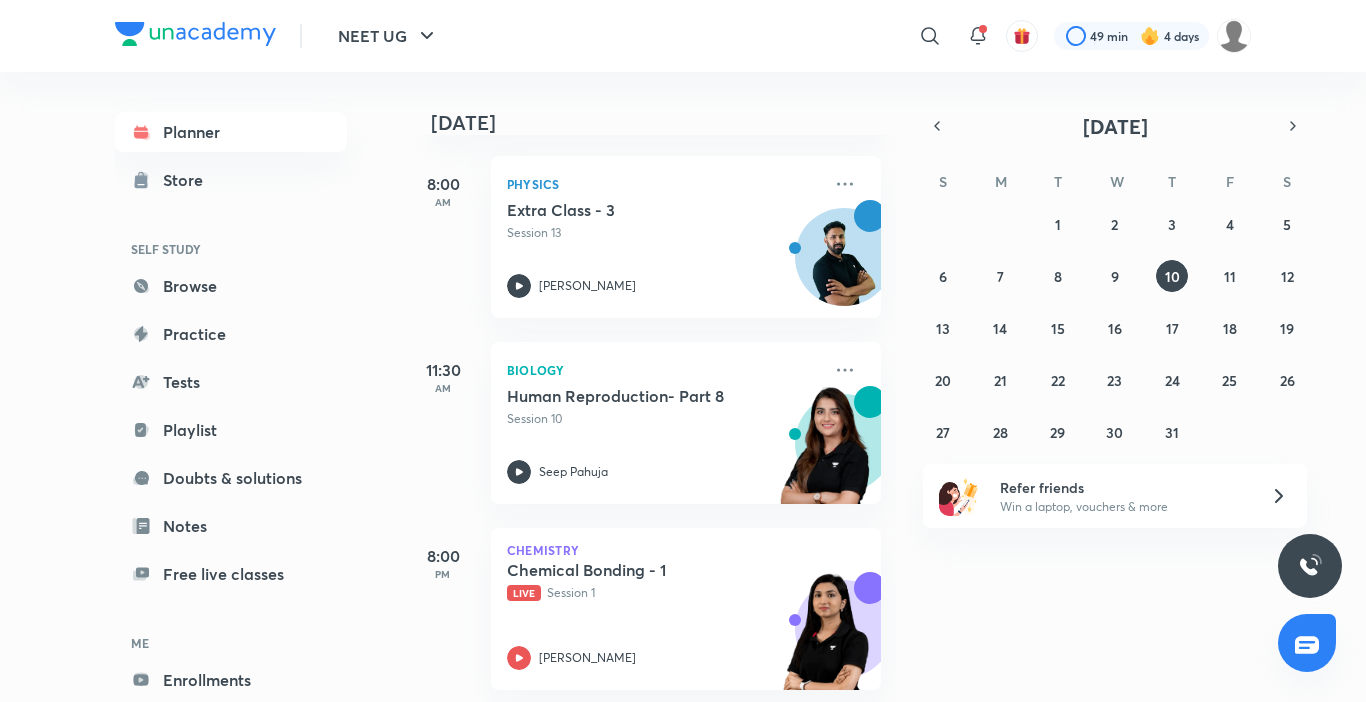 scroll, scrollTop: 299, scrollLeft: 0, axis: vertical 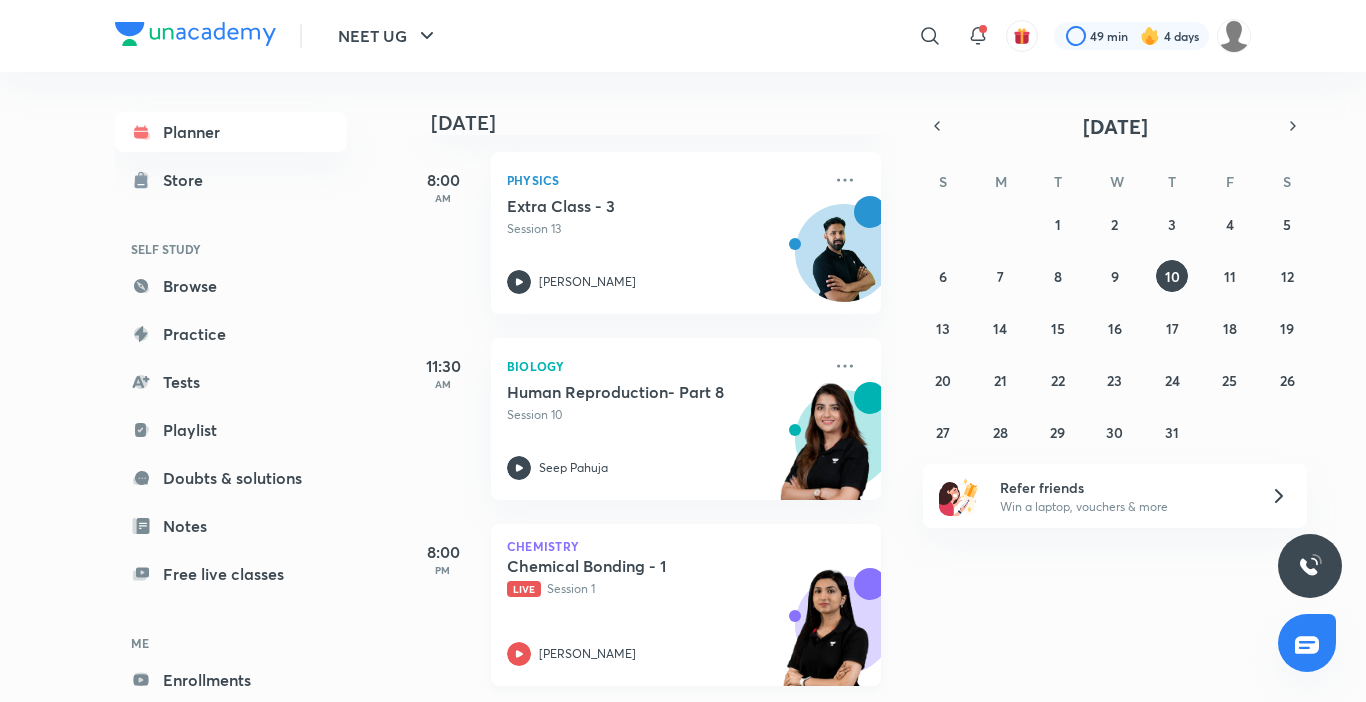 click 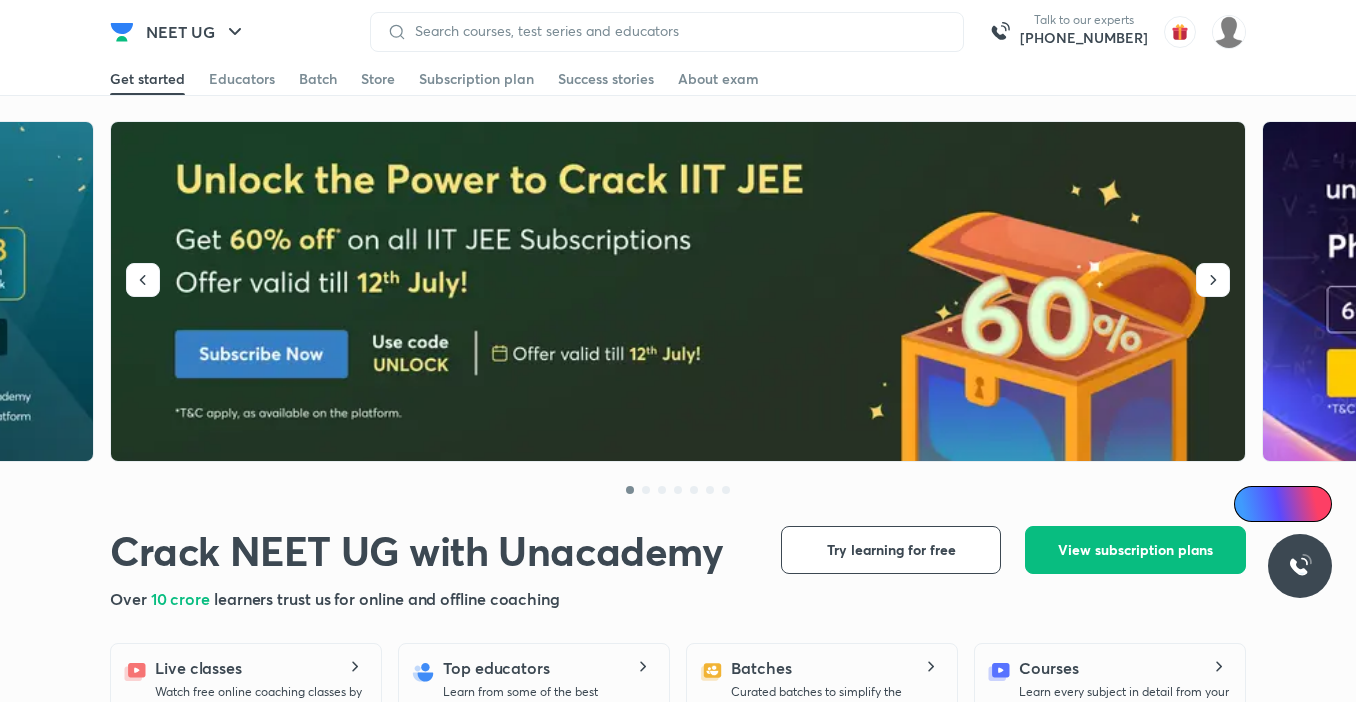 scroll, scrollTop: 0, scrollLeft: 0, axis: both 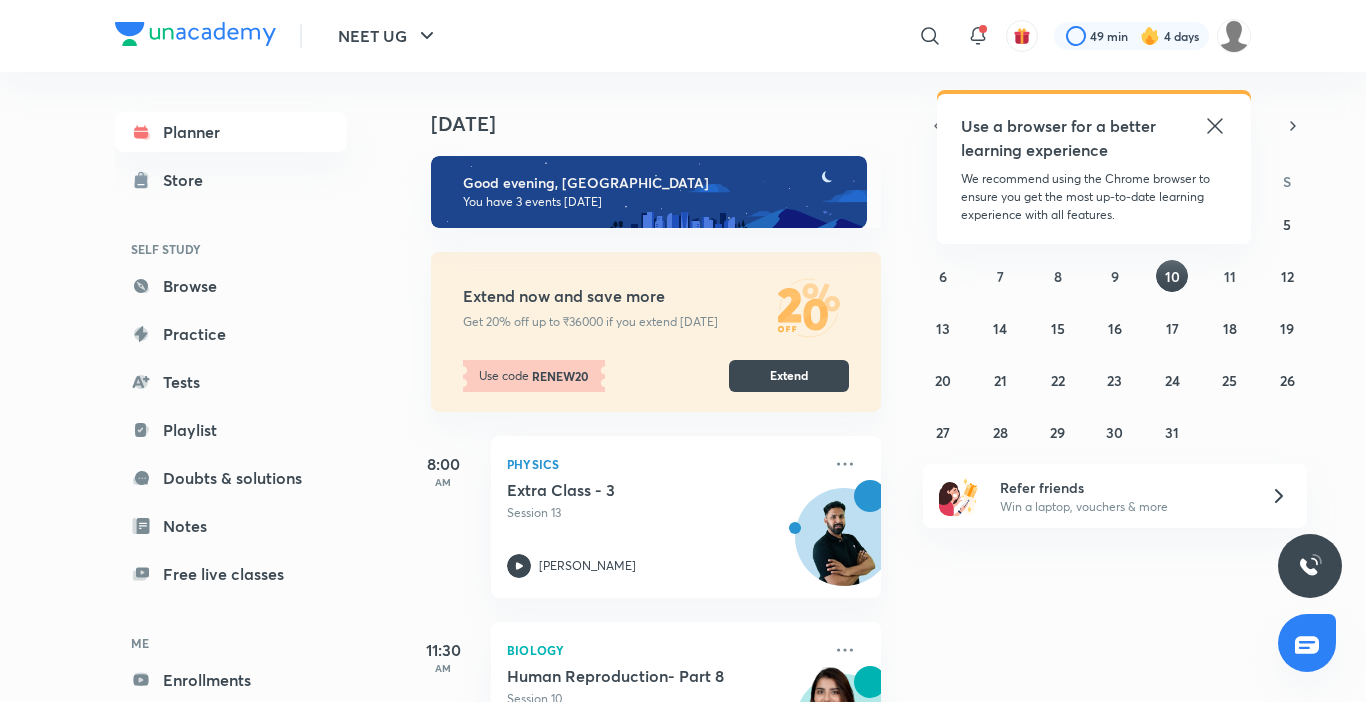 click 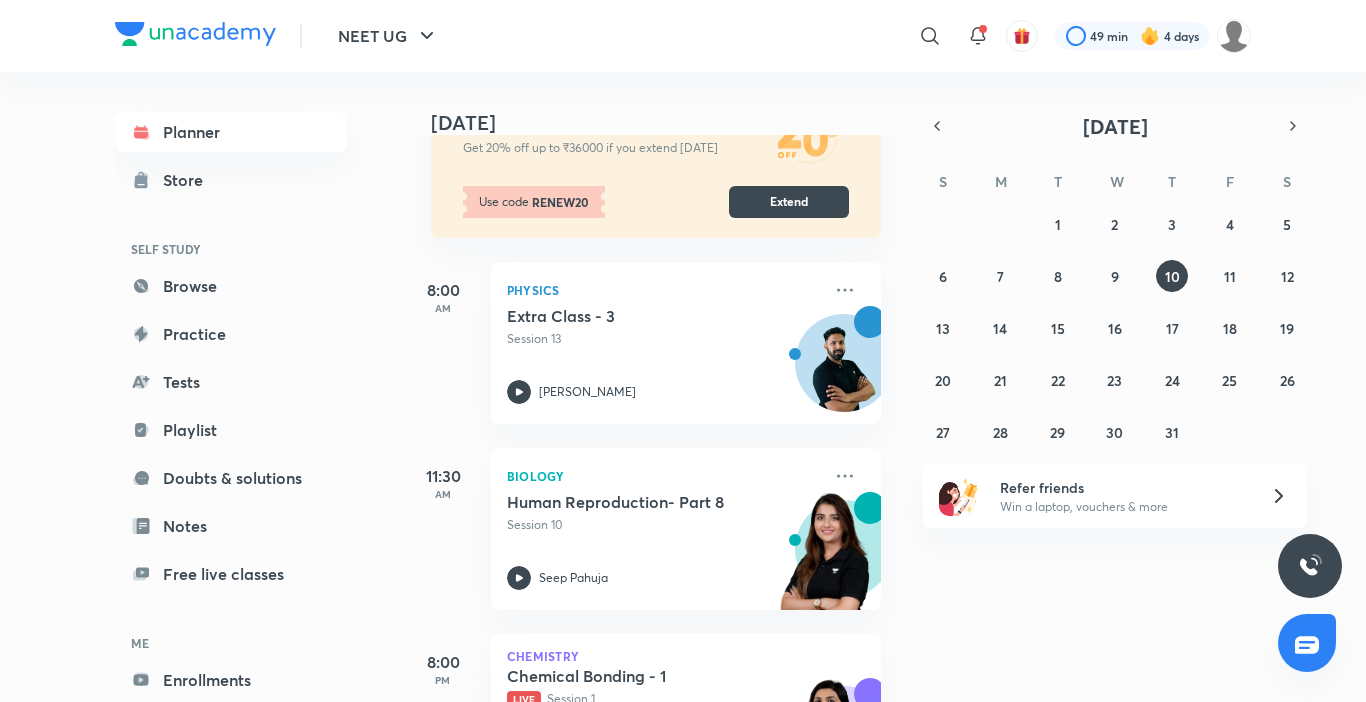 scroll, scrollTop: 299, scrollLeft: 0, axis: vertical 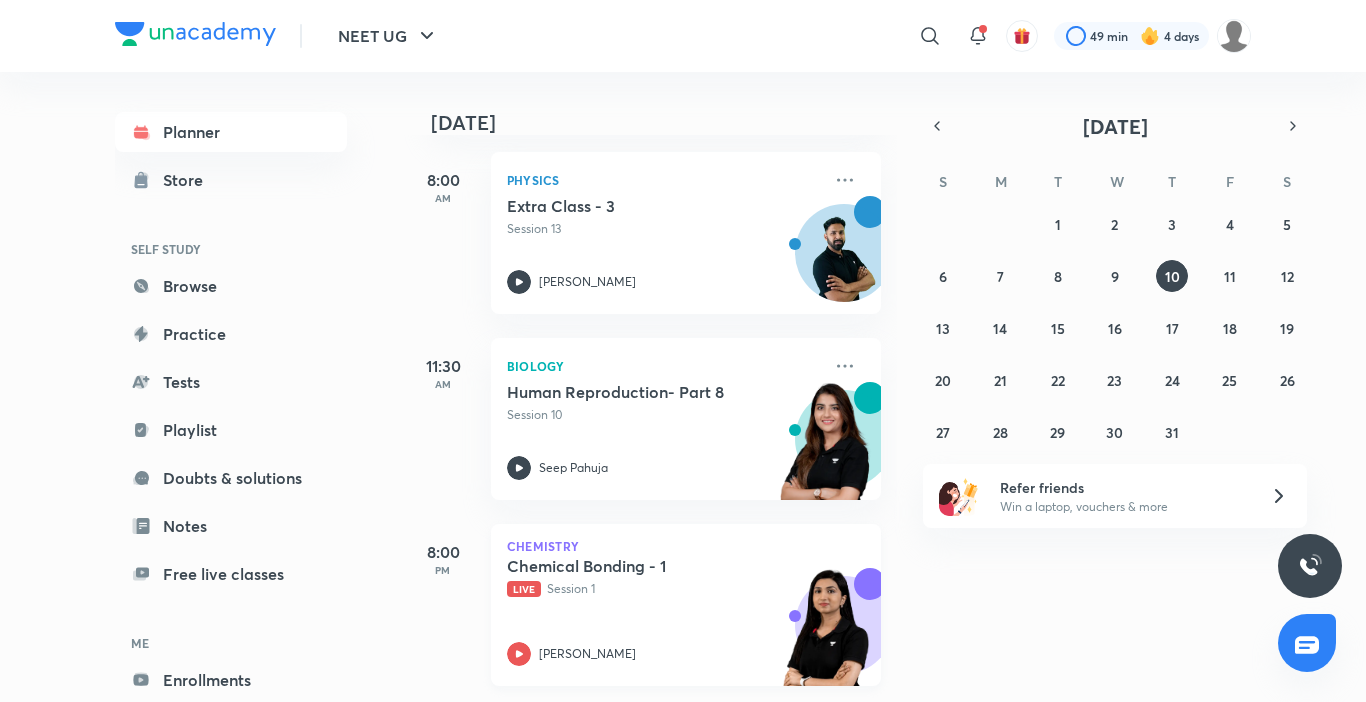 click 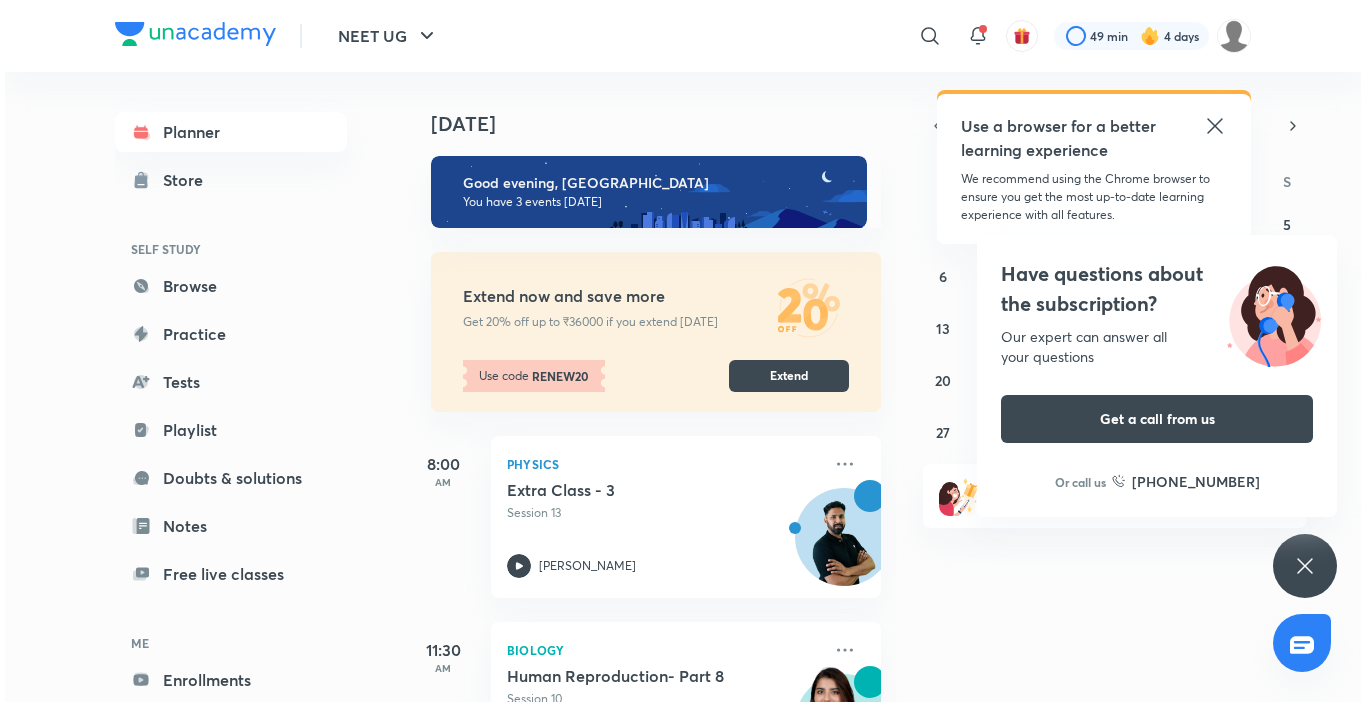 scroll, scrollTop: 0, scrollLeft: 0, axis: both 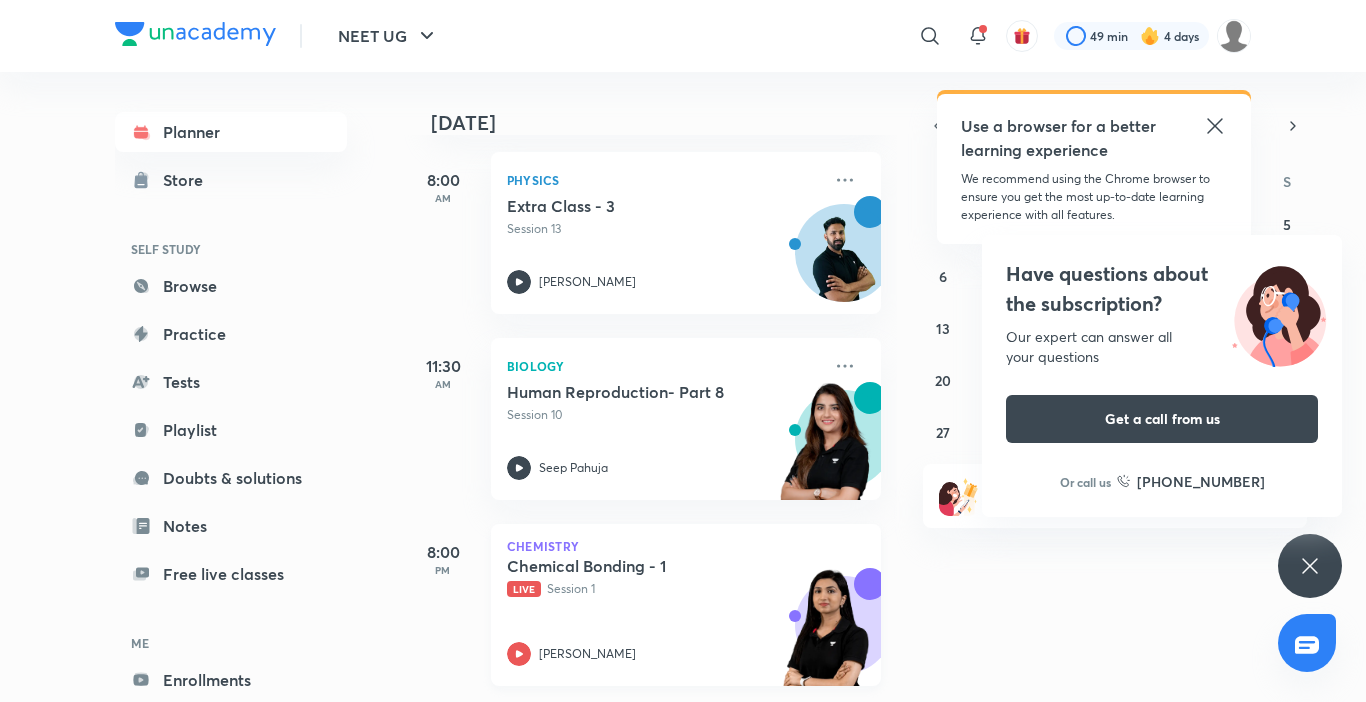 click 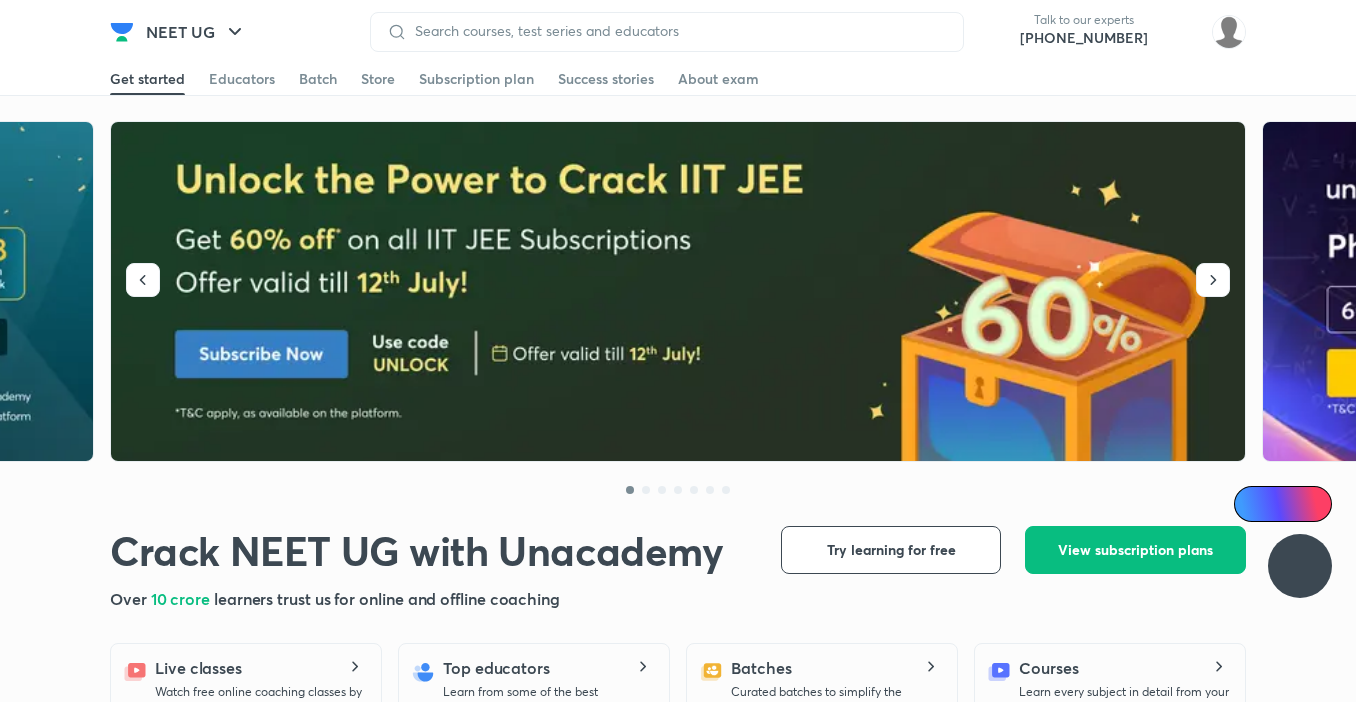 scroll, scrollTop: 0, scrollLeft: 0, axis: both 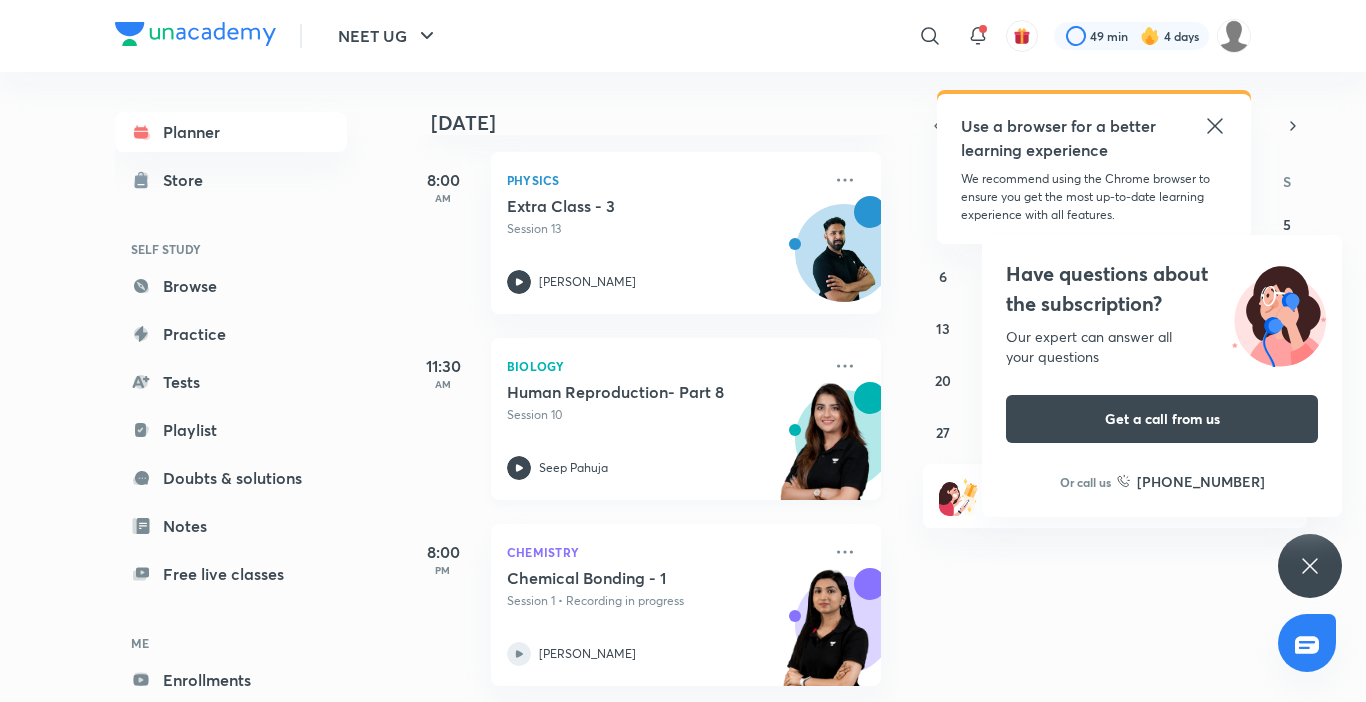 click 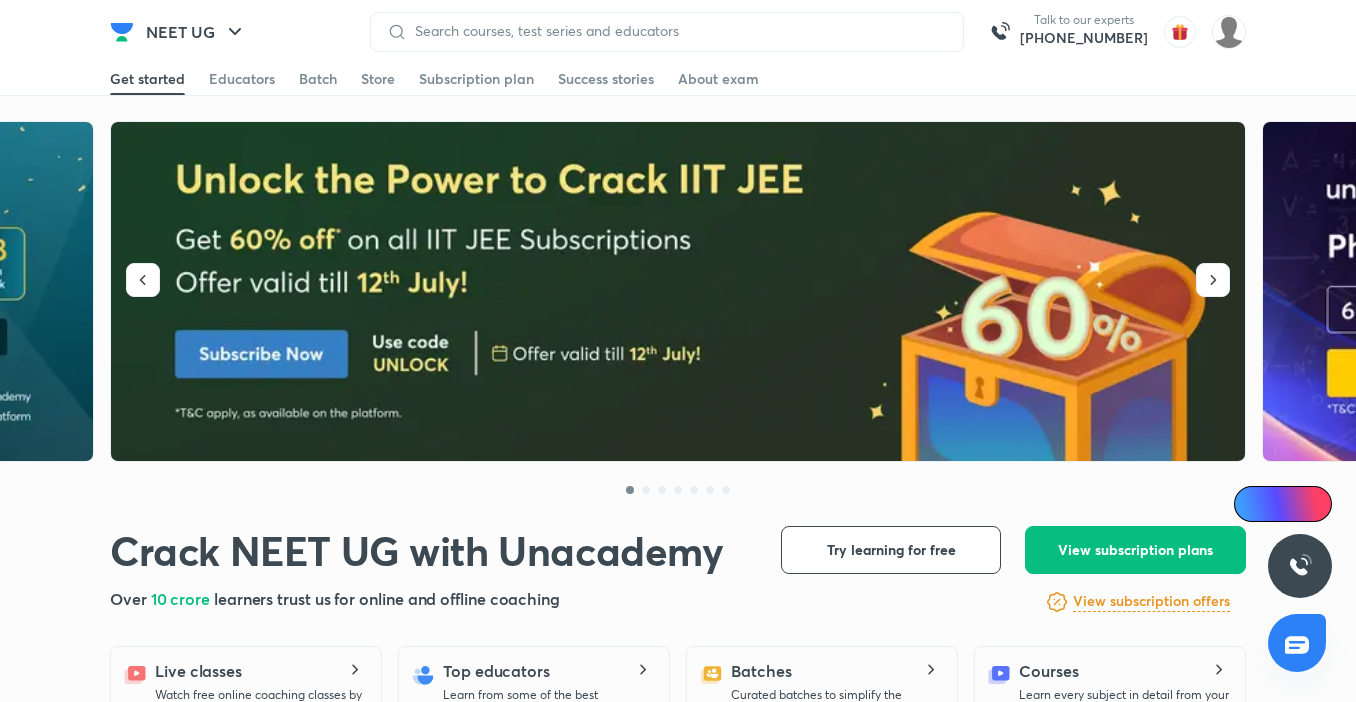 scroll, scrollTop: 0, scrollLeft: 0, axis: both 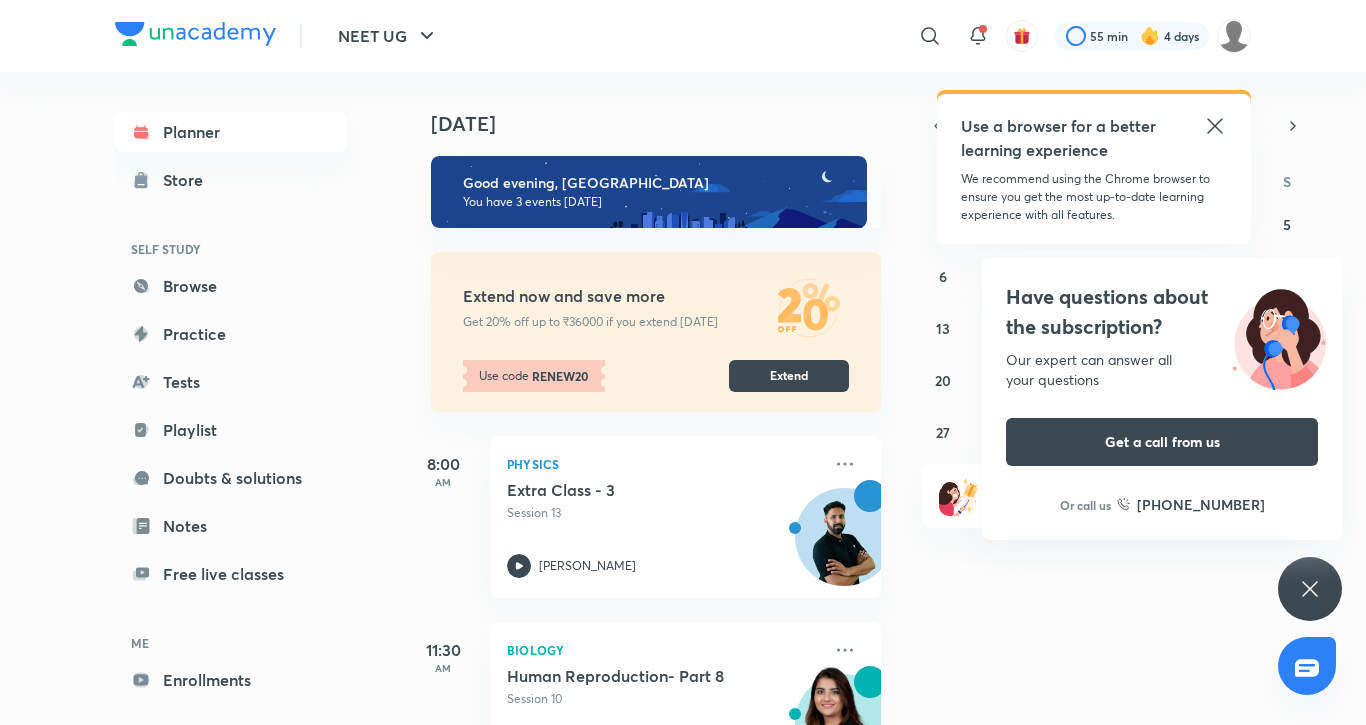 drag, startPoint x: 658, startPoint y: 50, endPoint x: 620, endPoint y: -58, distance: 114.49017 